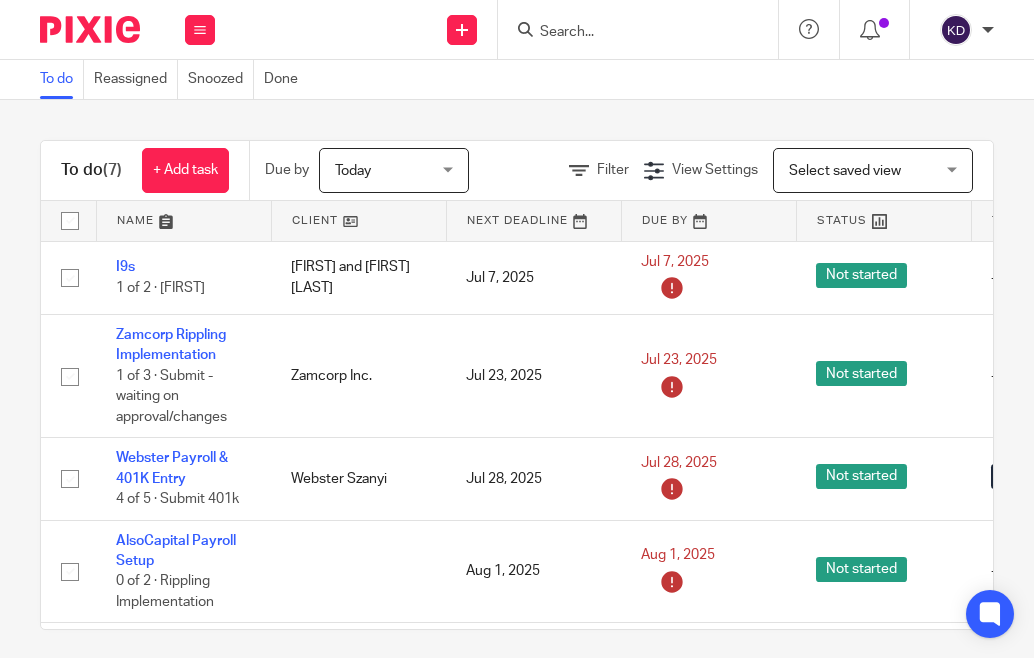 scroll, scrollTop: 0, scrollLeft: 0, axis: both 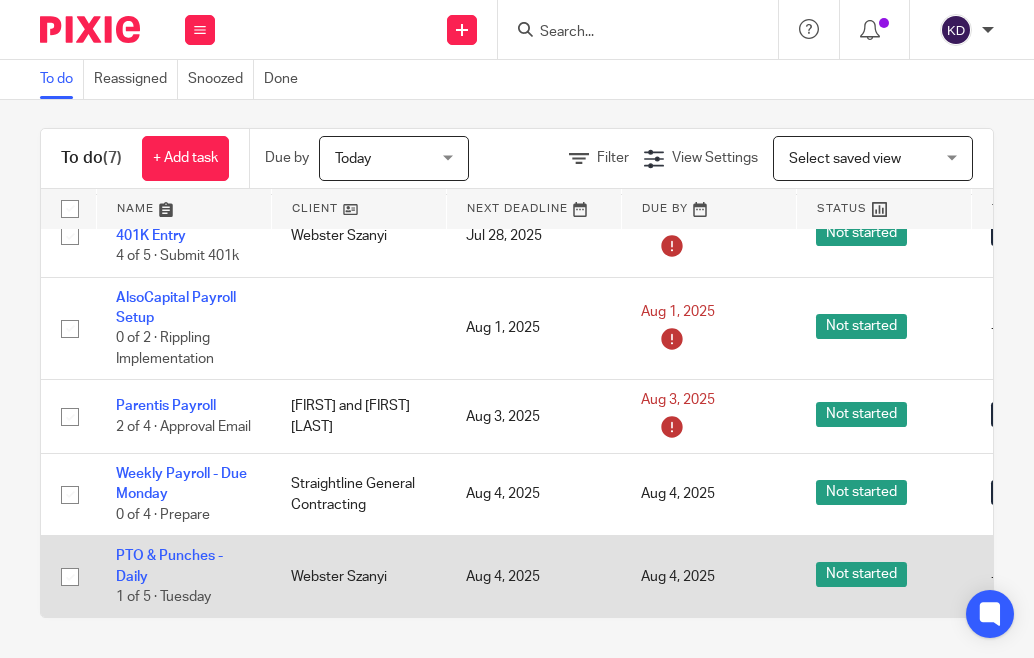 click on "PTO & Punches - Daily
1
of
5 ·
Tuesday" at bounding box center (183, 577) 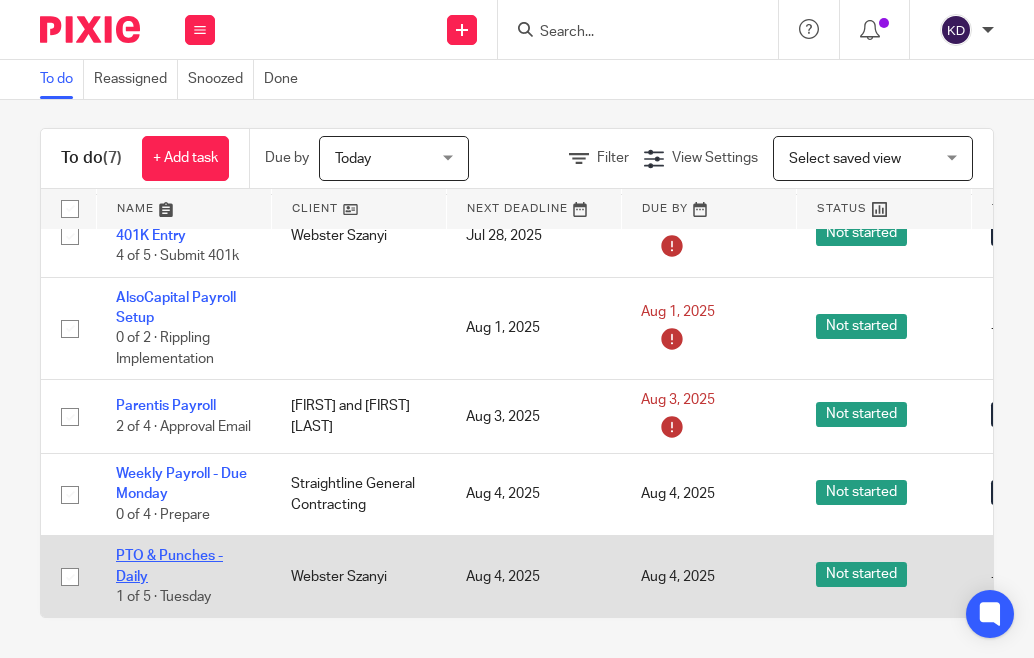 click on "PTO & Punches - Daily" at bounding box center [169, 566] 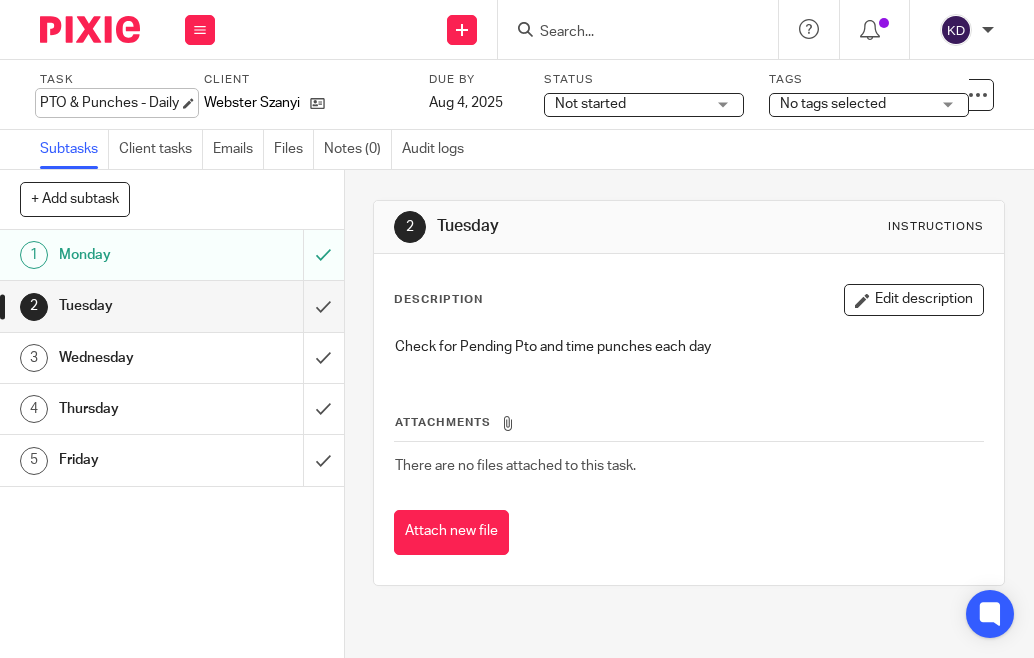 scroll, scrollTop: 0, scrollLeft: 0, axis: both 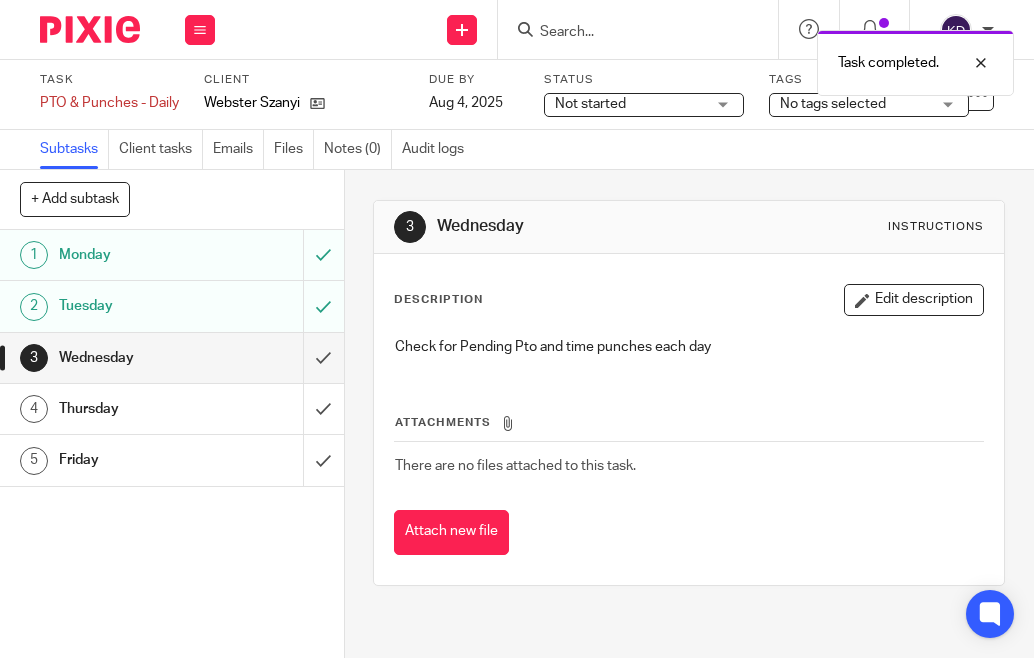 click at bounding box center (90, 29) 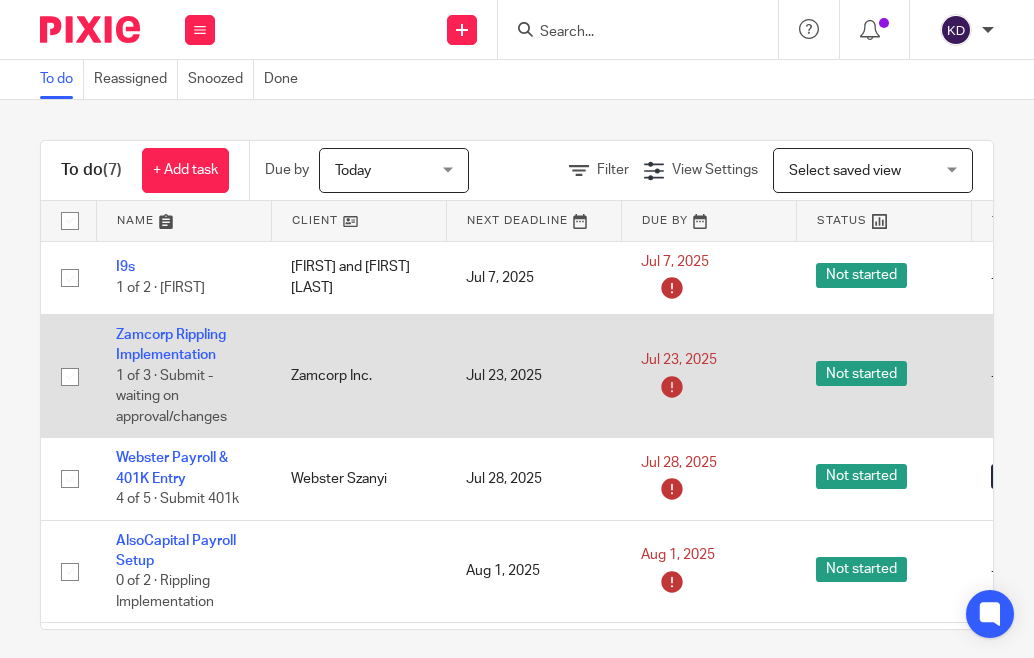 scroll, scrollTop: 0, scrollLeft: 0, axis: both 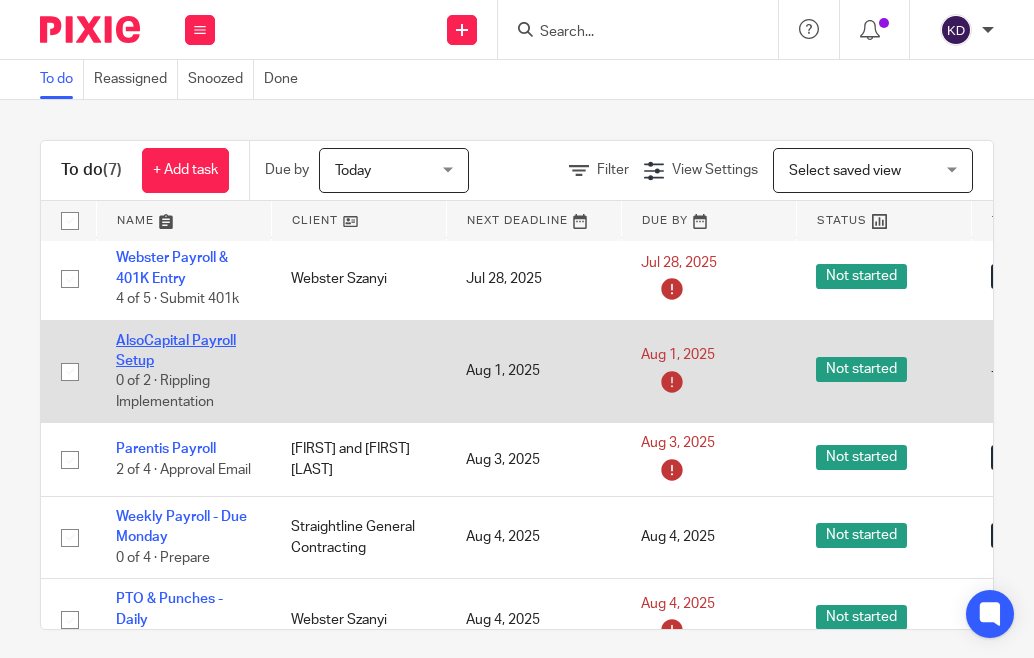 click on "AlsoCapital Payroll Setup" at bounding box center (176, 351) 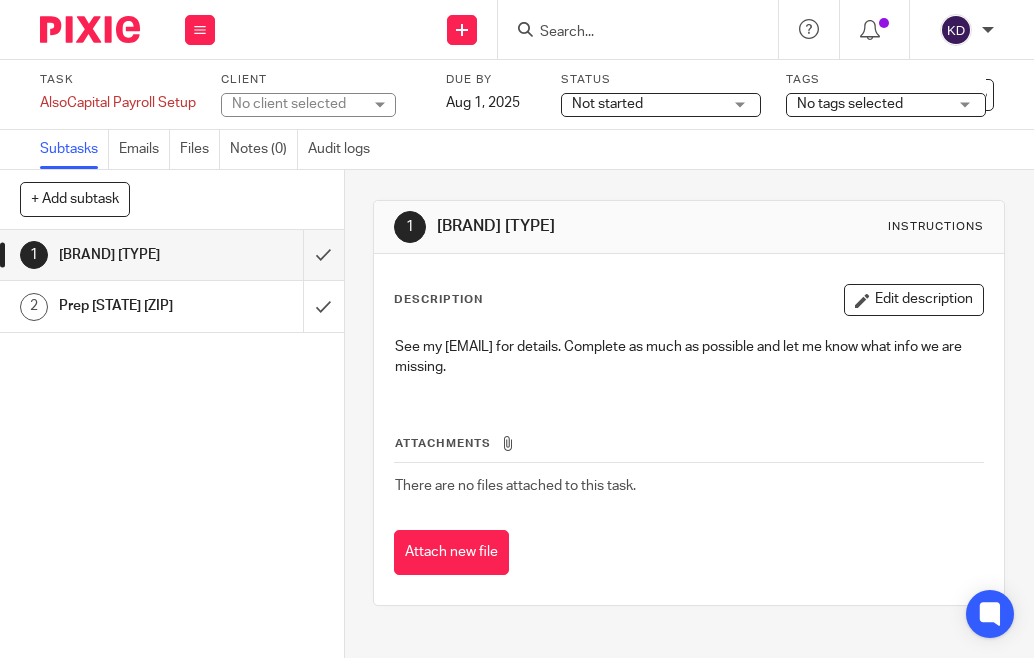 scroll, scrollTop: 0, scrollLeft: 0, axis: both 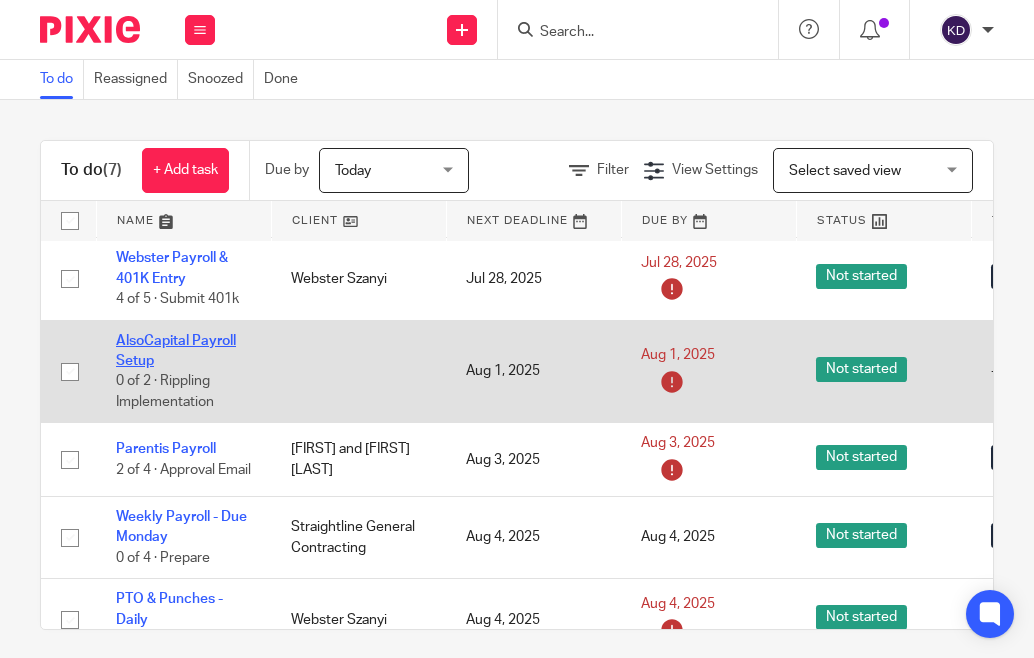 click on "AlsoCapital Payroll Setup" at bounding box center [176, 351] 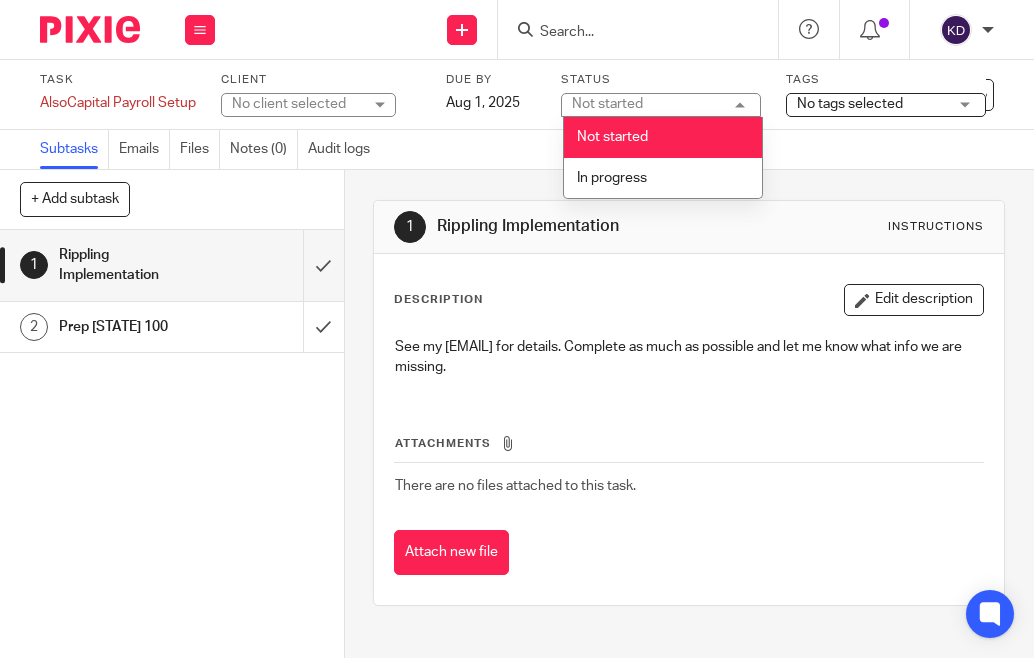 scroll, scrollTop: 0, scrollLeft: 0, axis: both 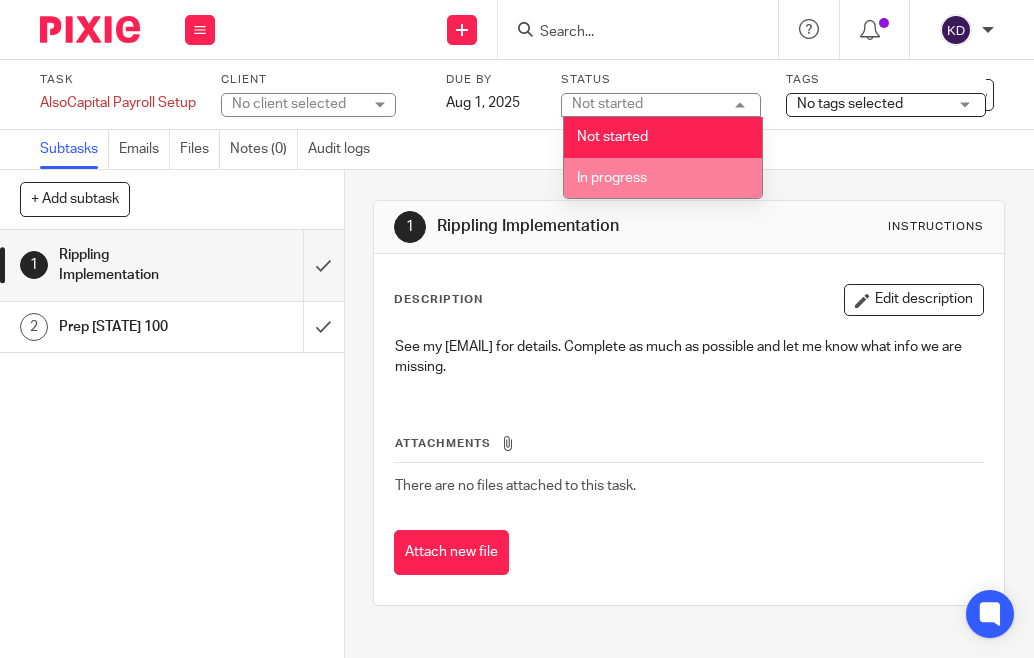 click on "In progress" at bounding box center (612, 178) 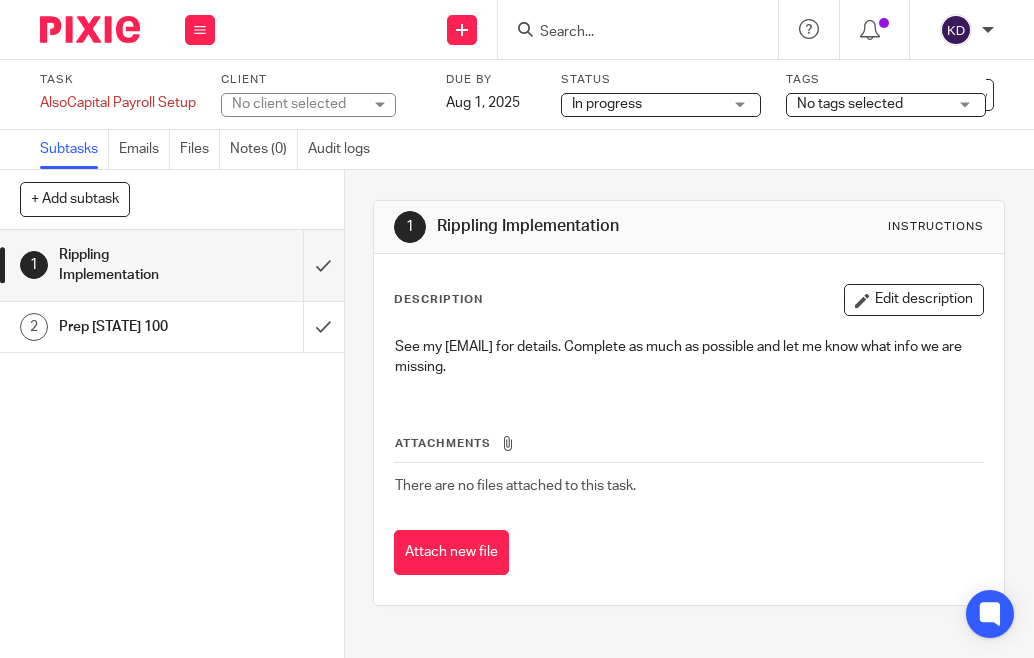 click at bounding box center (90, 29) 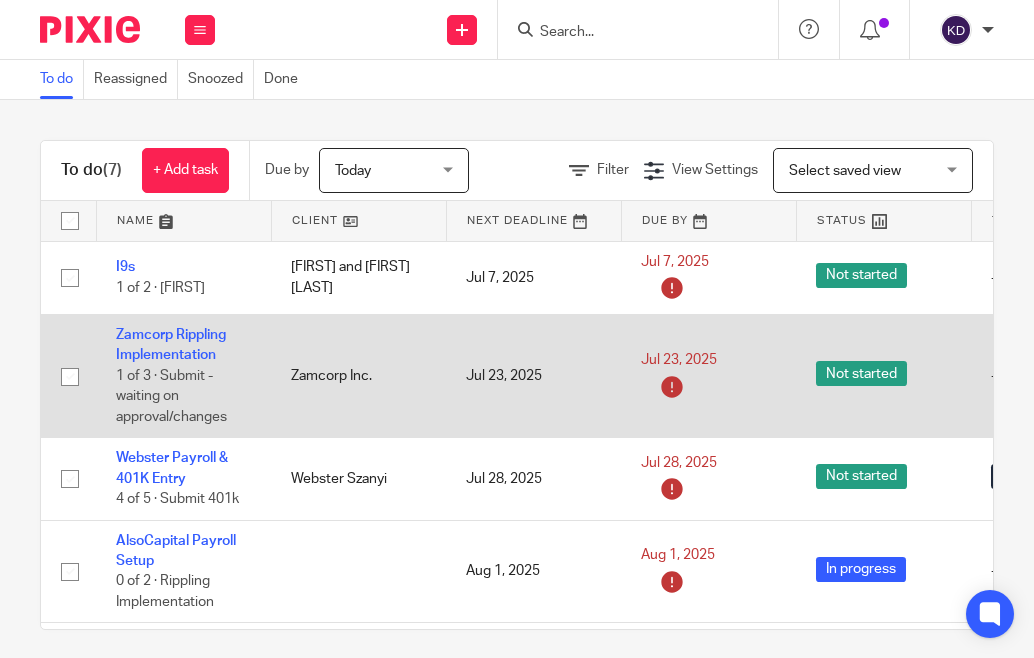 scroll, scrollTop: 0, scrollLeft: 0, axis: both 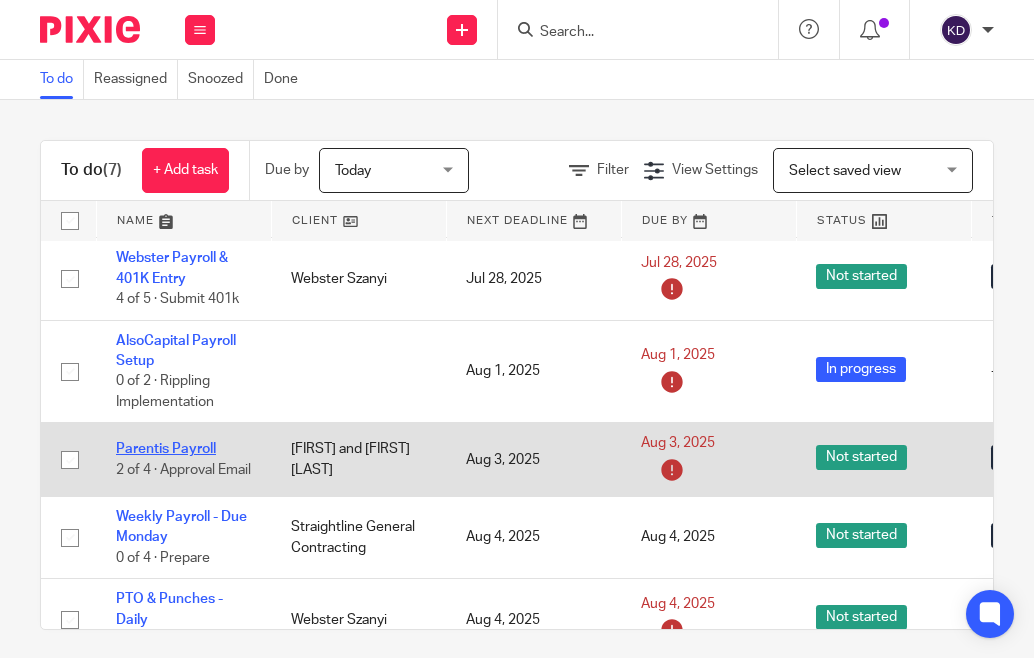click on "Parentis Payroll" at bounding box center [166, 449] 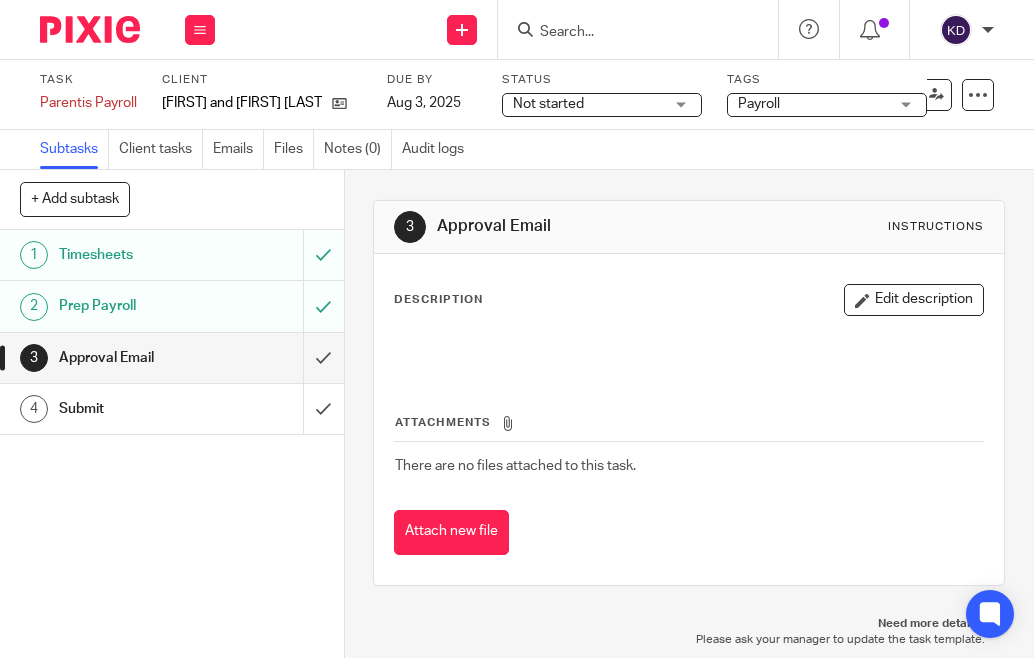 scroll, scrollTop: 0, scrollLeft: 0, axis: both 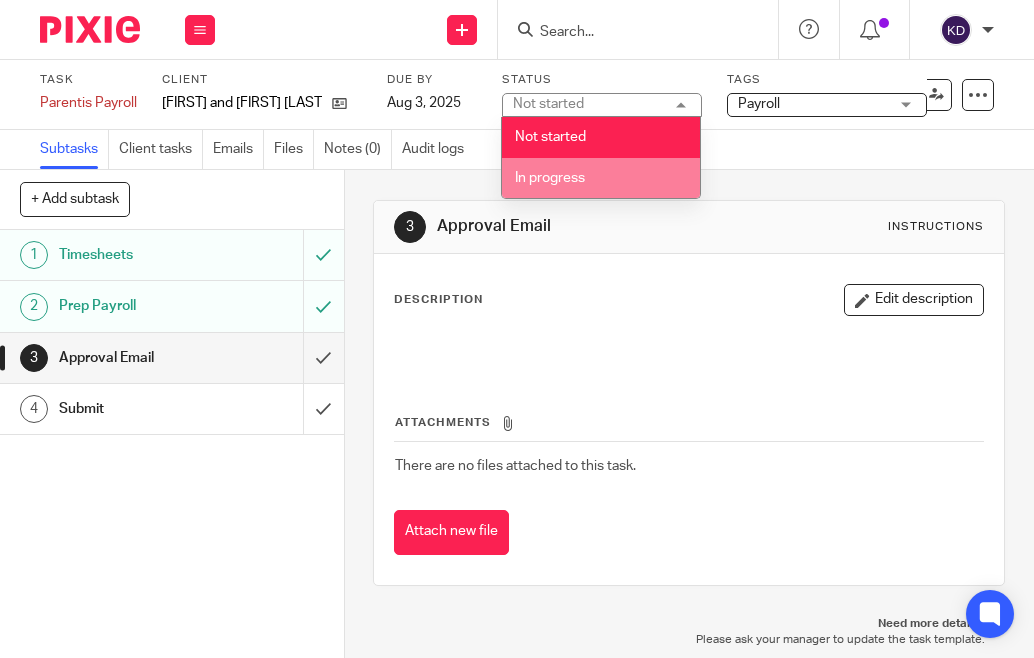click on "In progress" at bounding box center [550, 178] 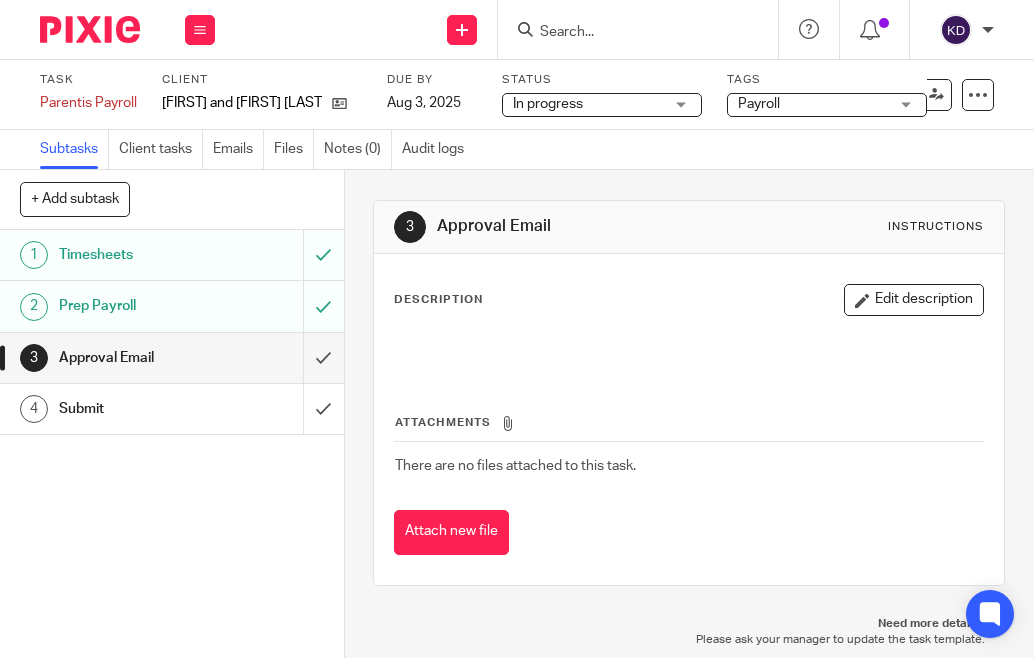 click at bounding box center [90, 29] 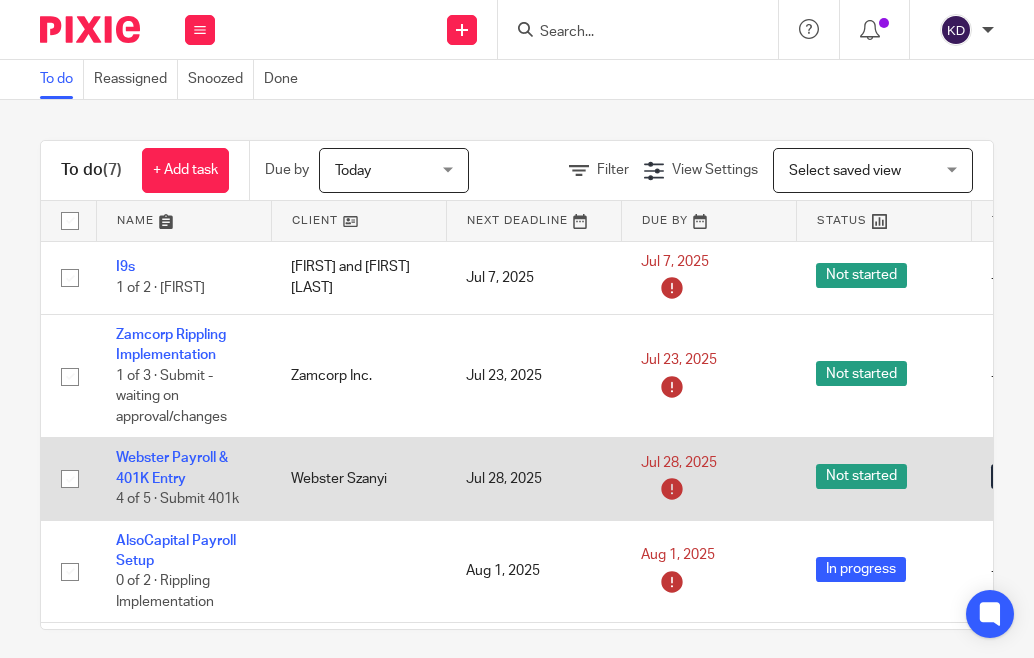 scroll, scrollTop: 0, scrollLeft: 0, axis: both 